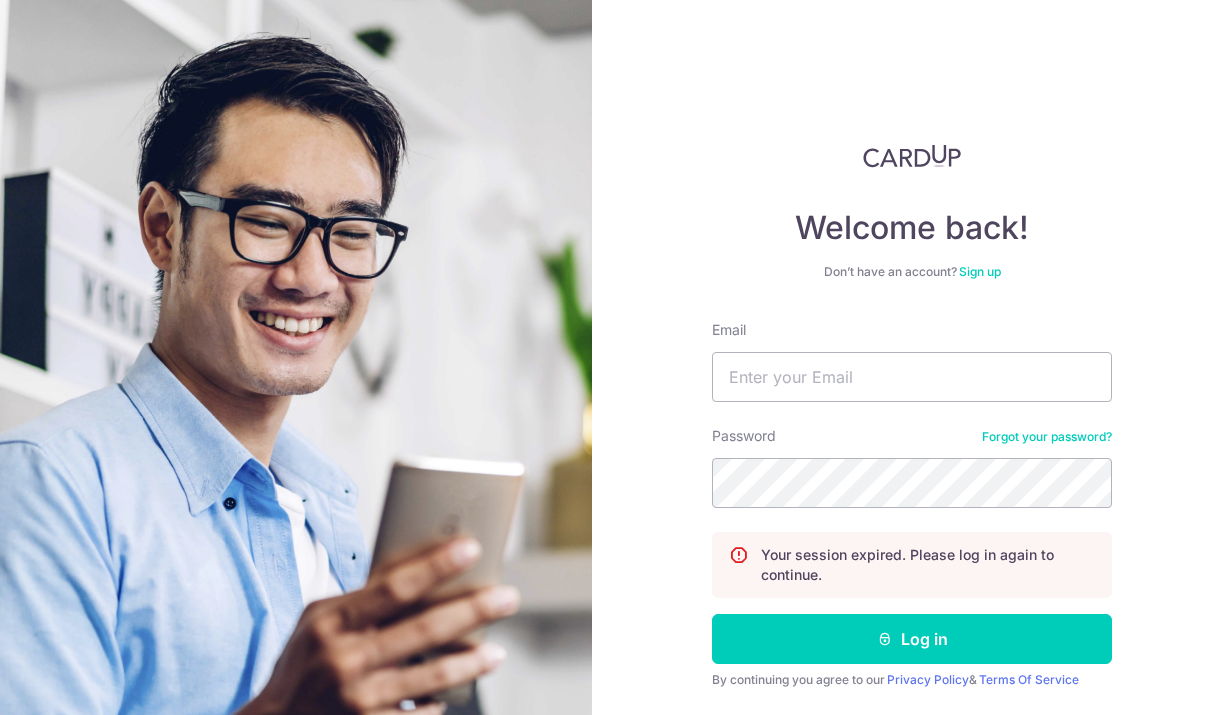 scroll, scrollTop: 0, scrollLeft: 0, axis: both 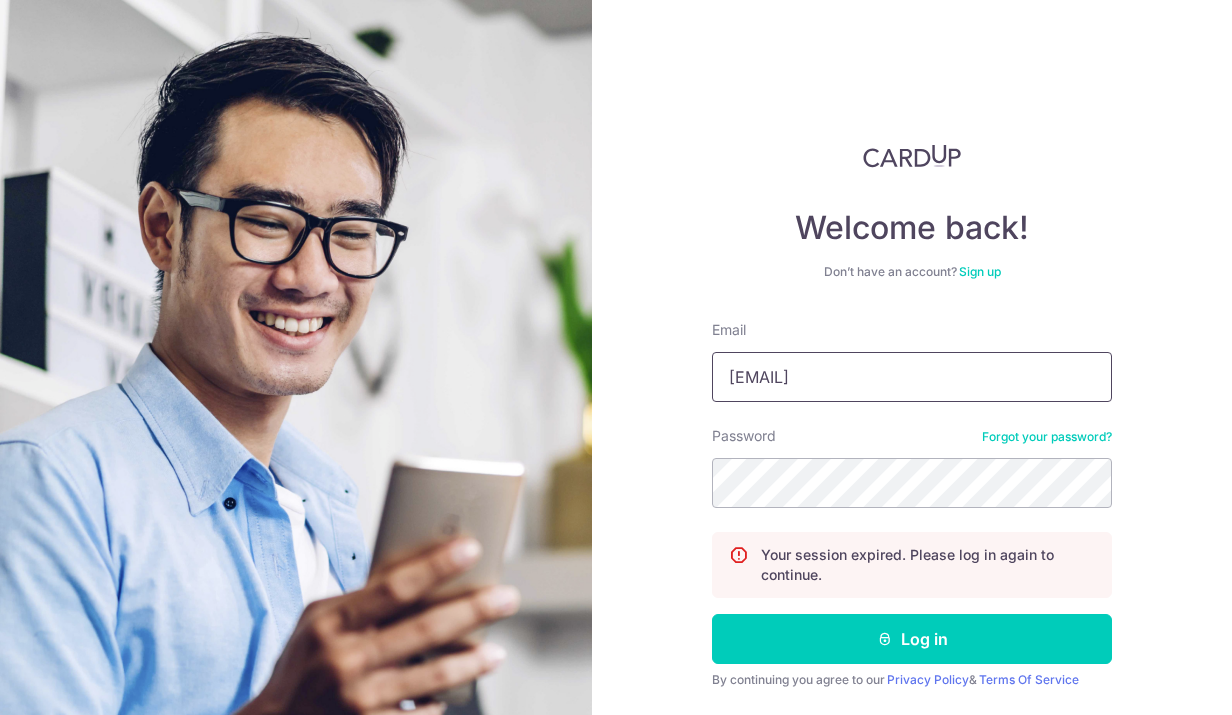 drag, startPoint x: 926, startPoint y: 392, endPoint x: 683, endPoint y: 372, distance: 243.82166 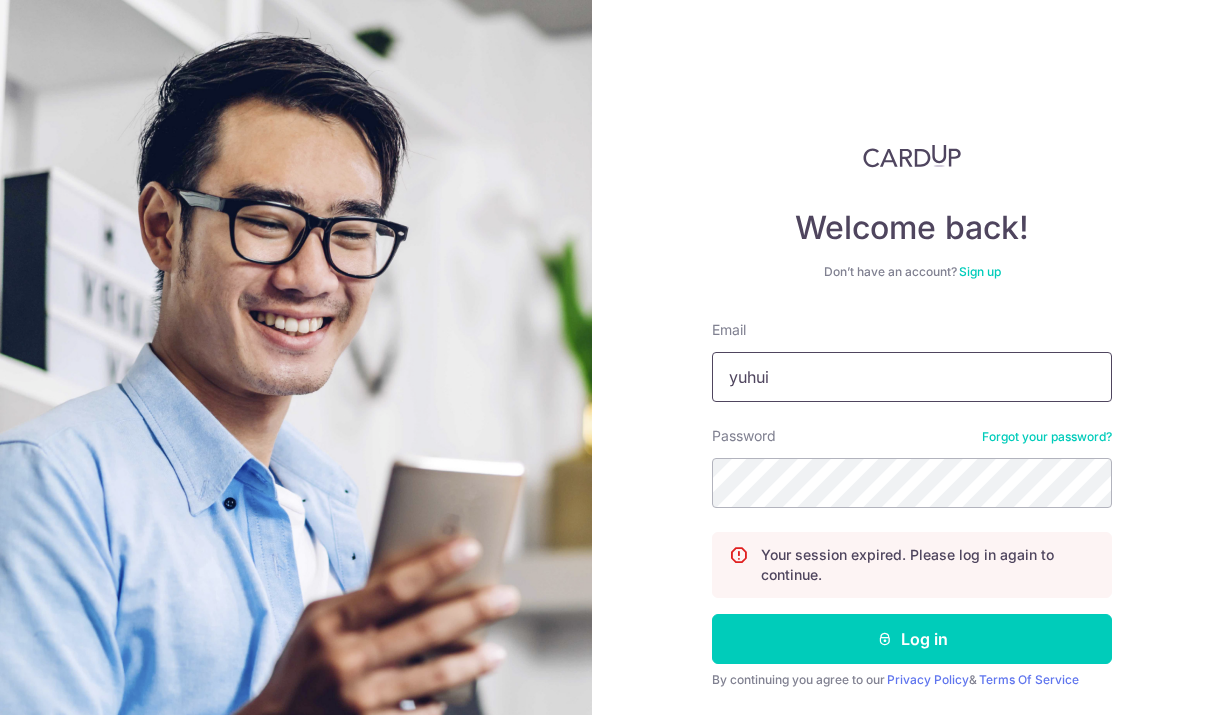 type on "[EMAIL]" 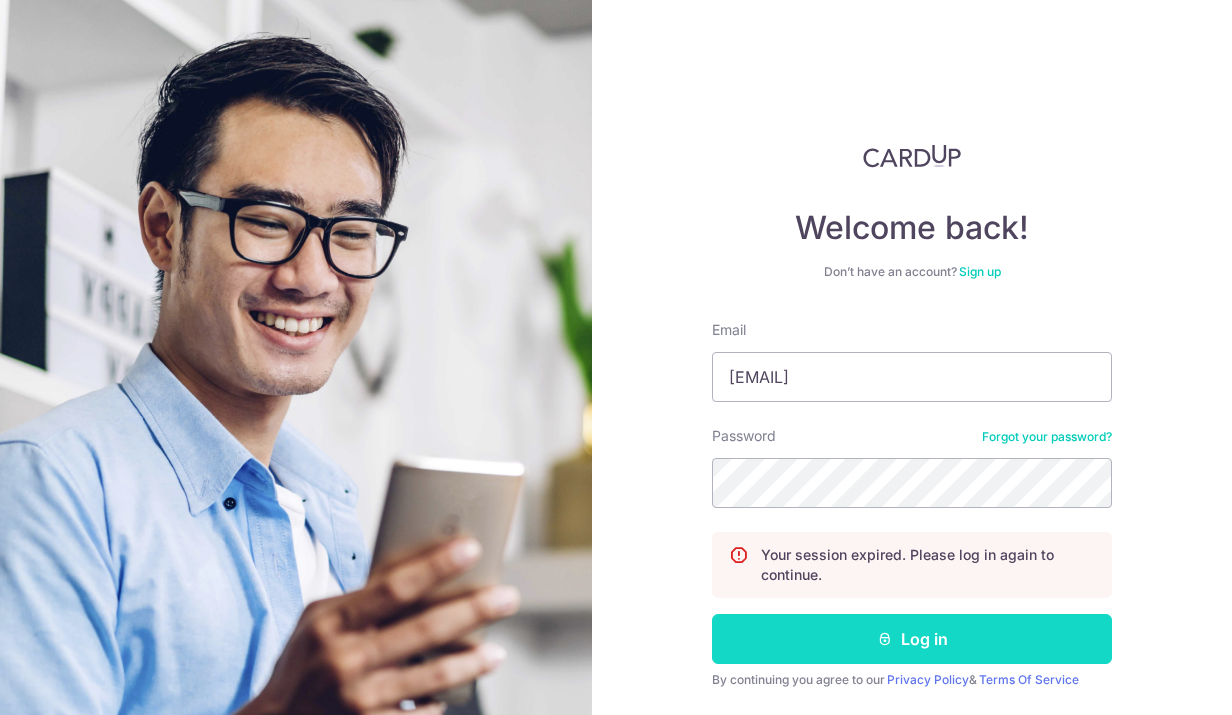 click on "Log in" at bounding box center (912, 639) 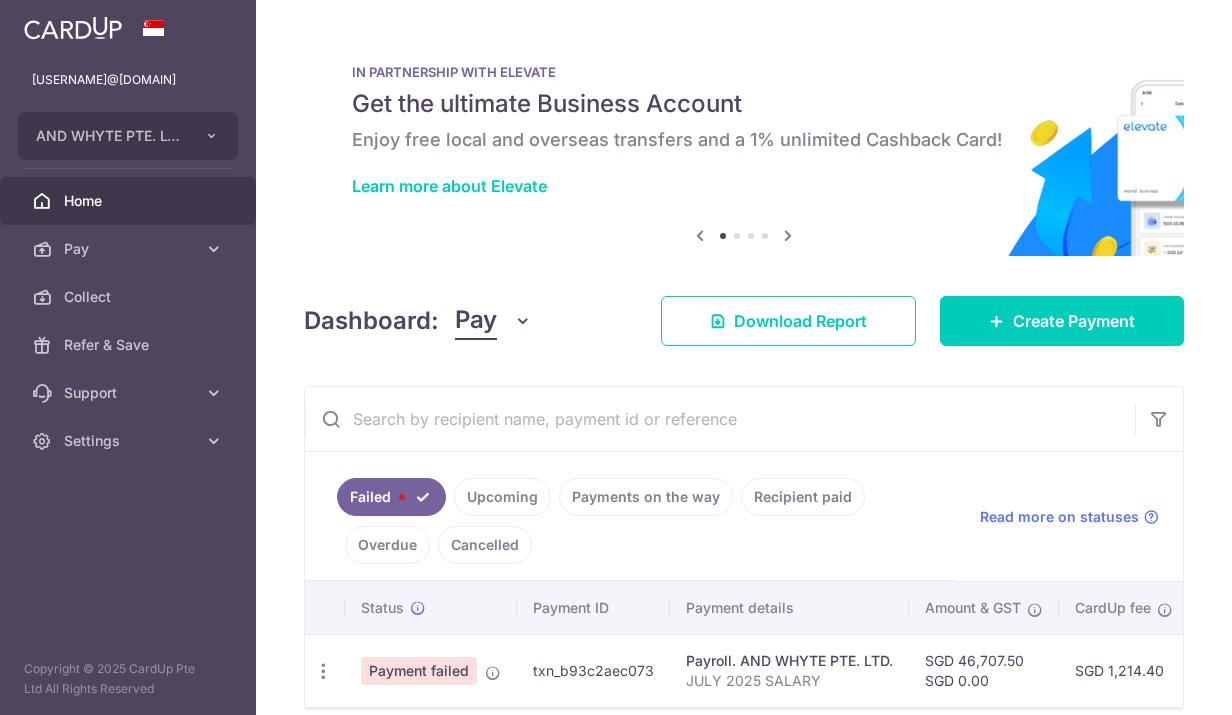 scroll, scrollTop: 0, scrollLeft: 0, axis: both 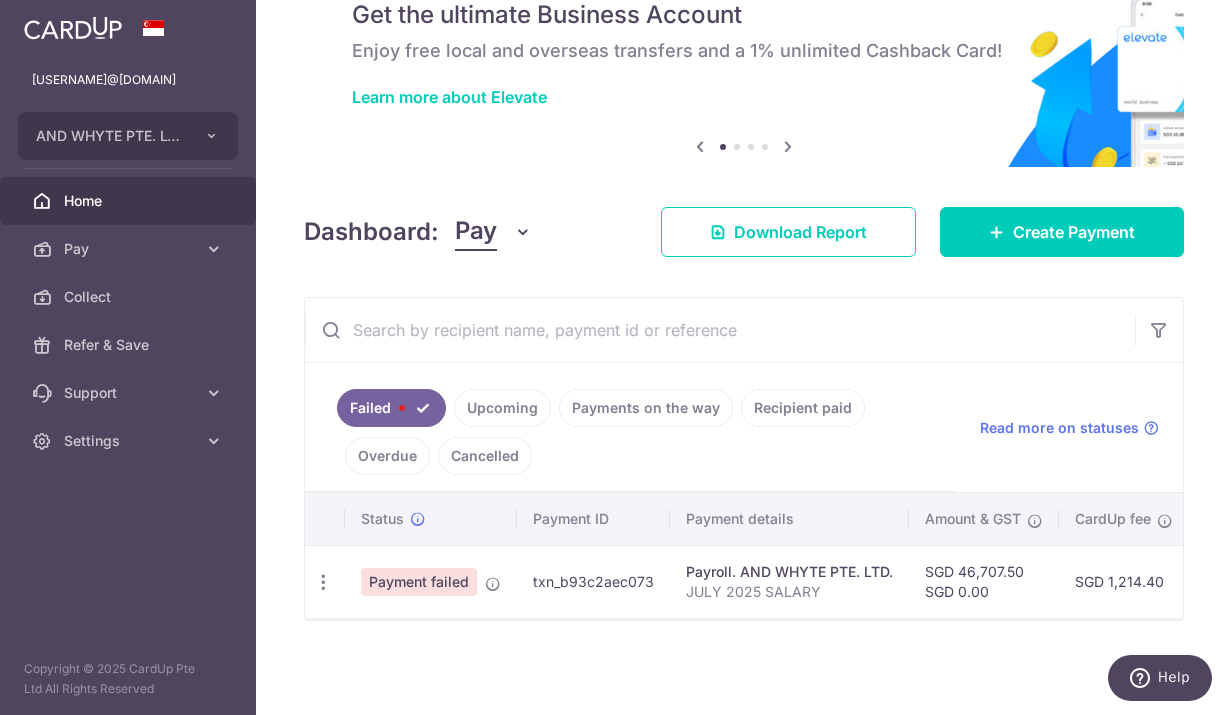 click on "Upcoming" at bounding box center (502, 408) 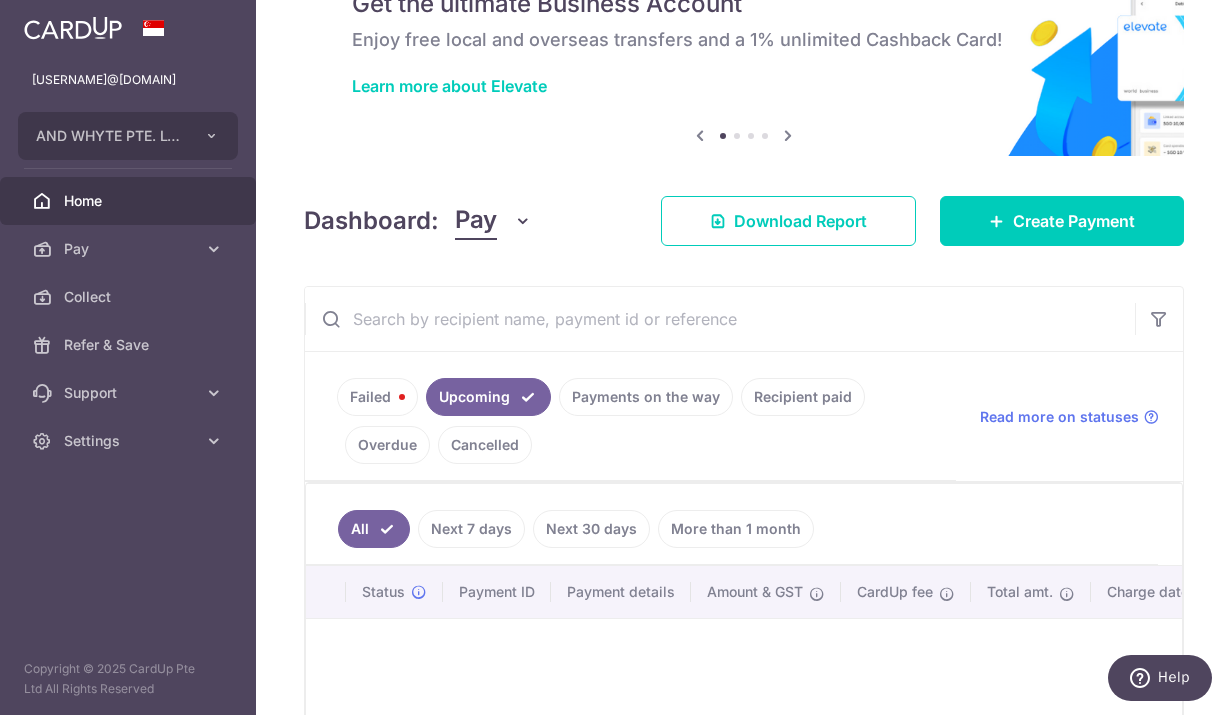 click on "Payments on the way" at bounding box center [646, 397] 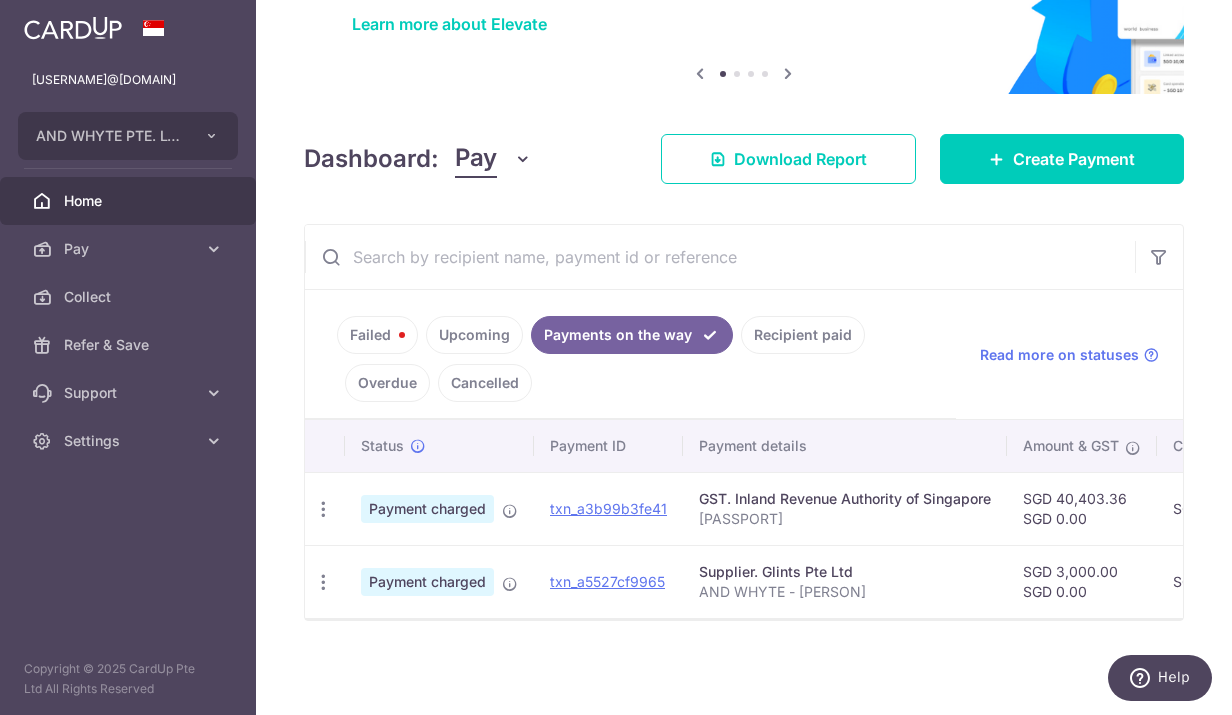 scroll, scrollTop: 173, scrollLeft: 0, axis: vertical 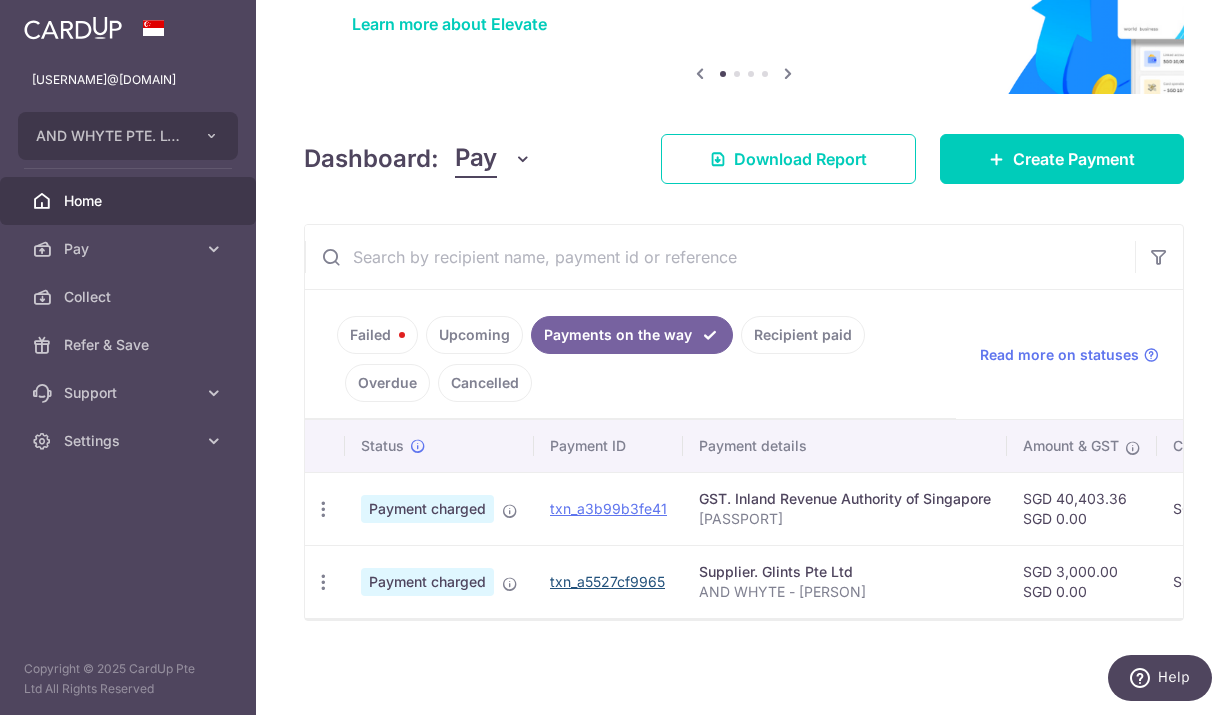 click on "txn_a5527cf9965" at bounding box center [607, 581] 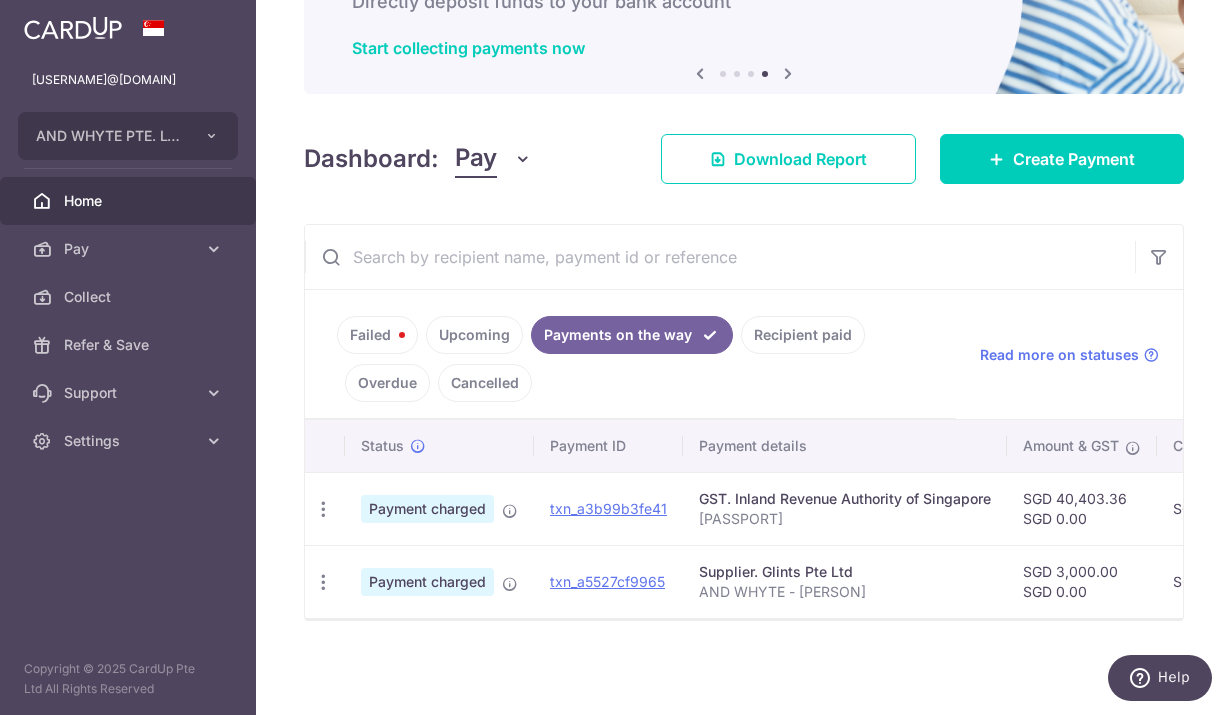 click on "Failed" at bounding box center (377, 335) 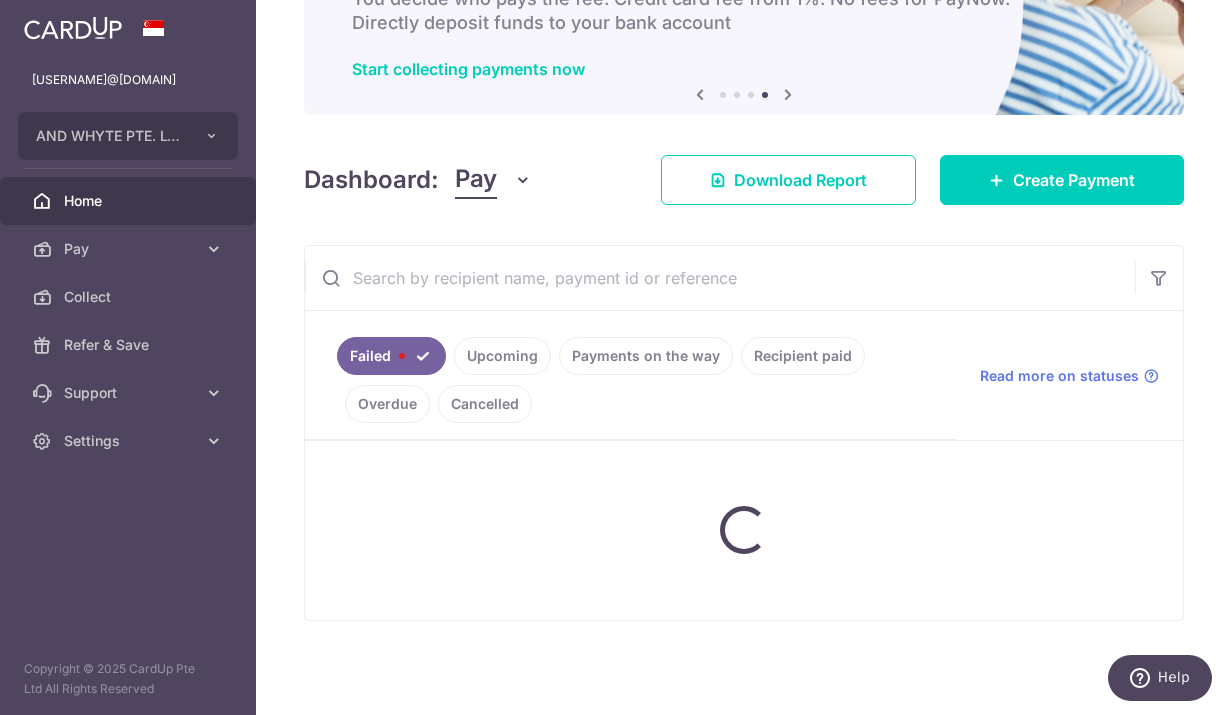 scroll, scrollTop: 100, scrollLeft: 0, axis: vertical 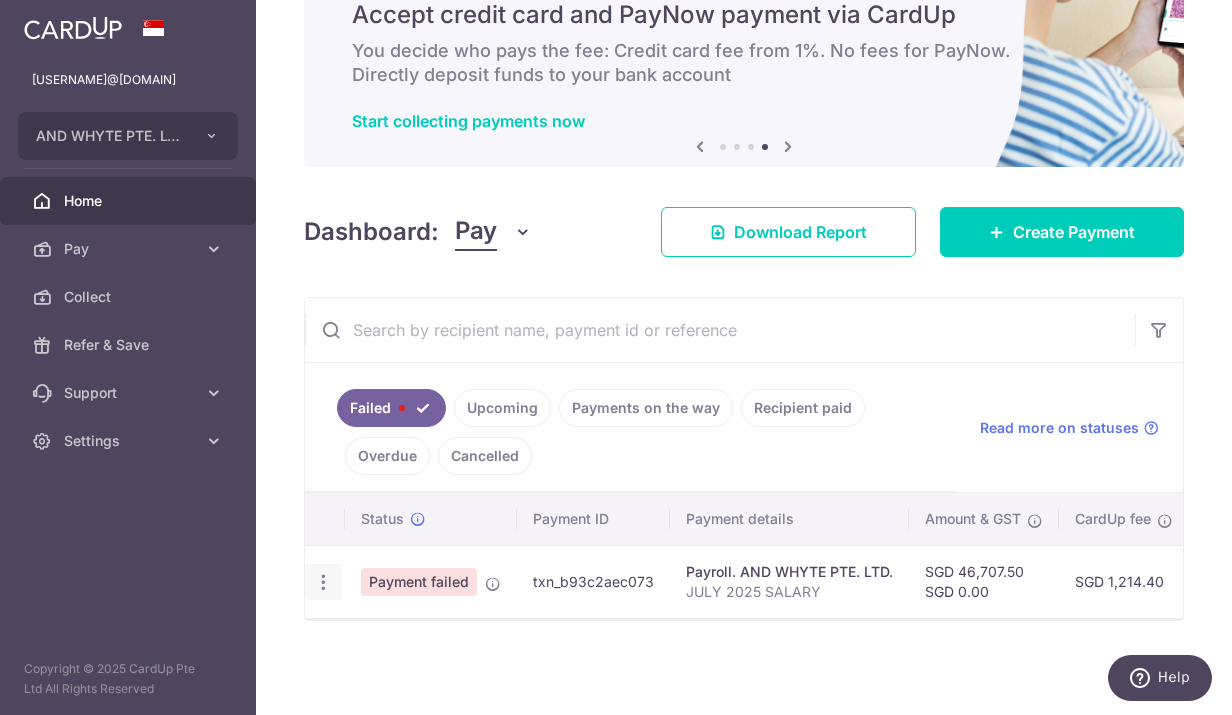 click at bounding box center [323, 582] 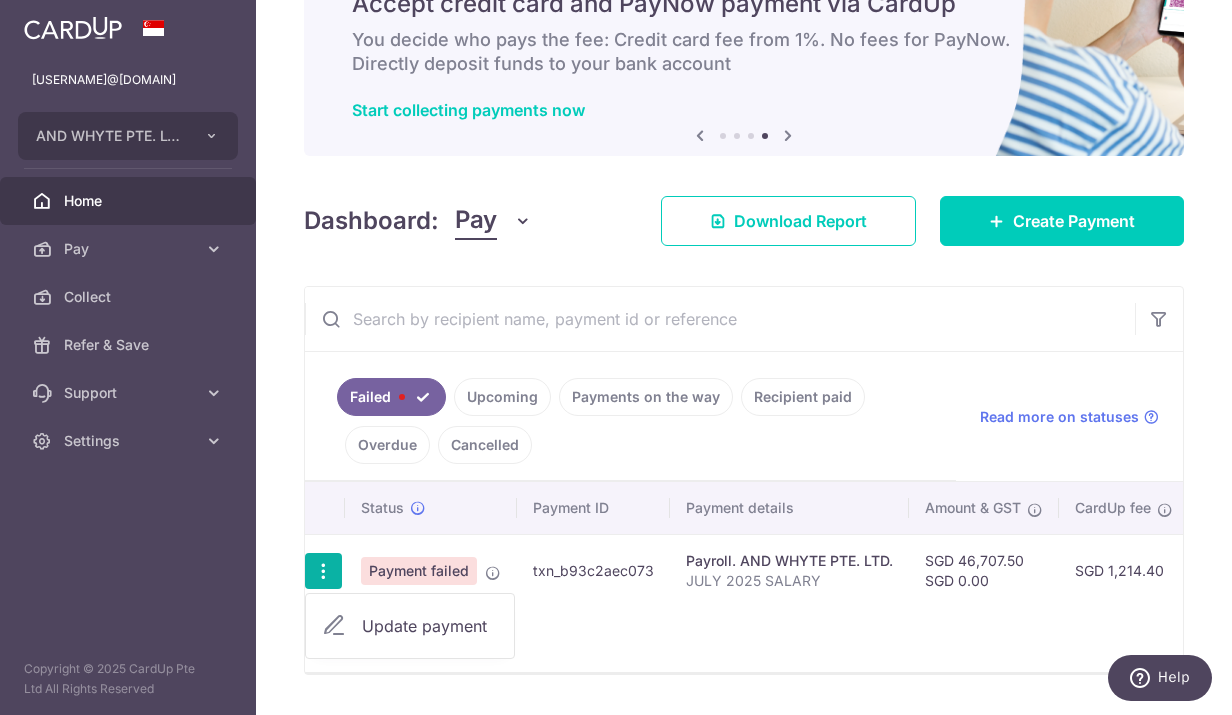 click on "Update payment" at bounding box center (430, 626) 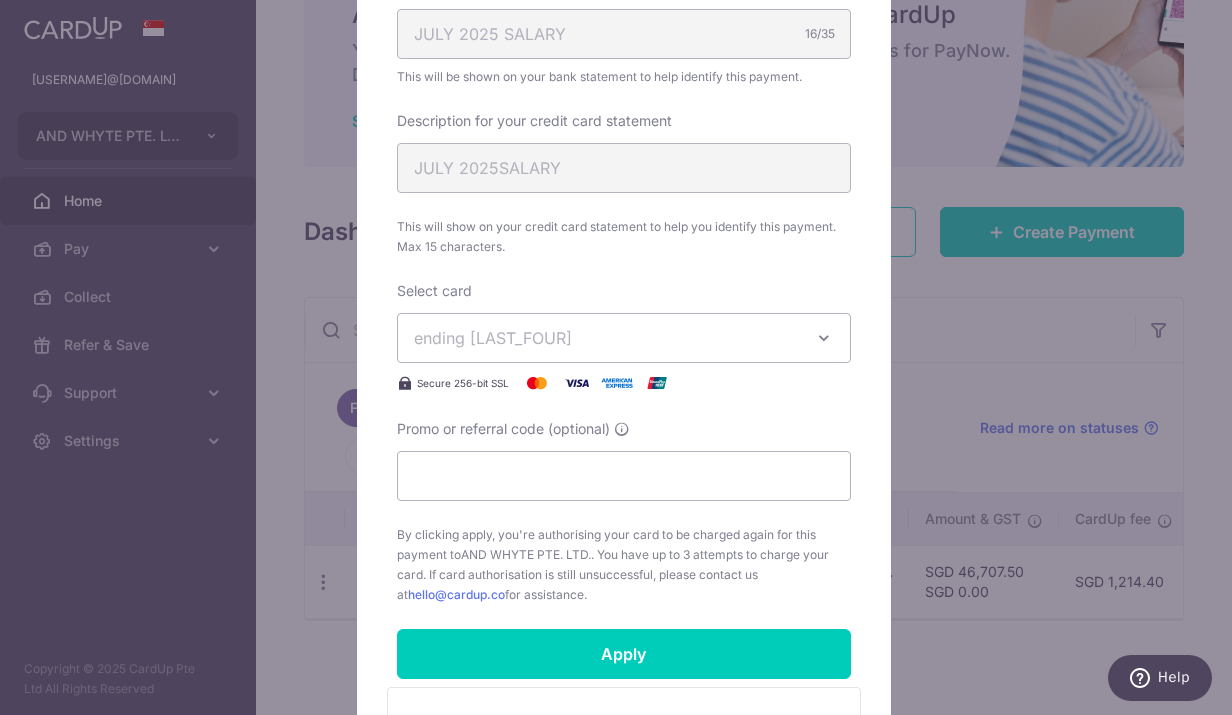 scroll, scrollTop: 686, scrollLeft: 0, axis: vertical 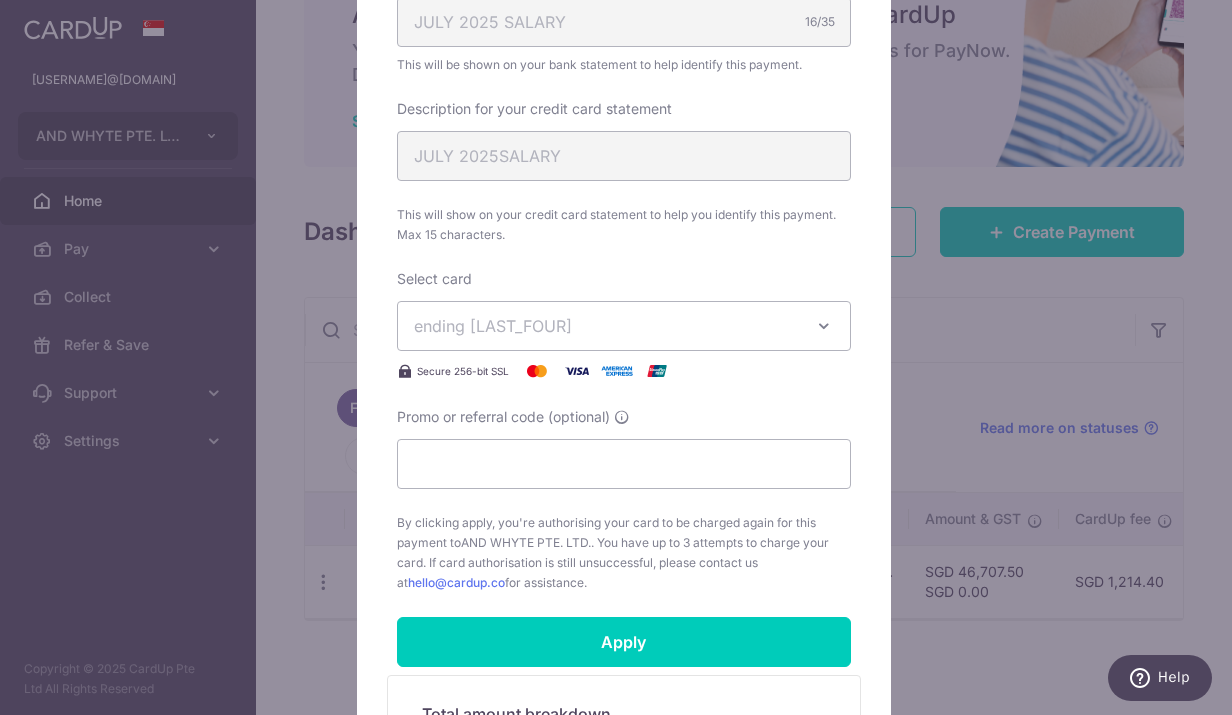 click on "ending 9079" at bounding box center (624, 326) 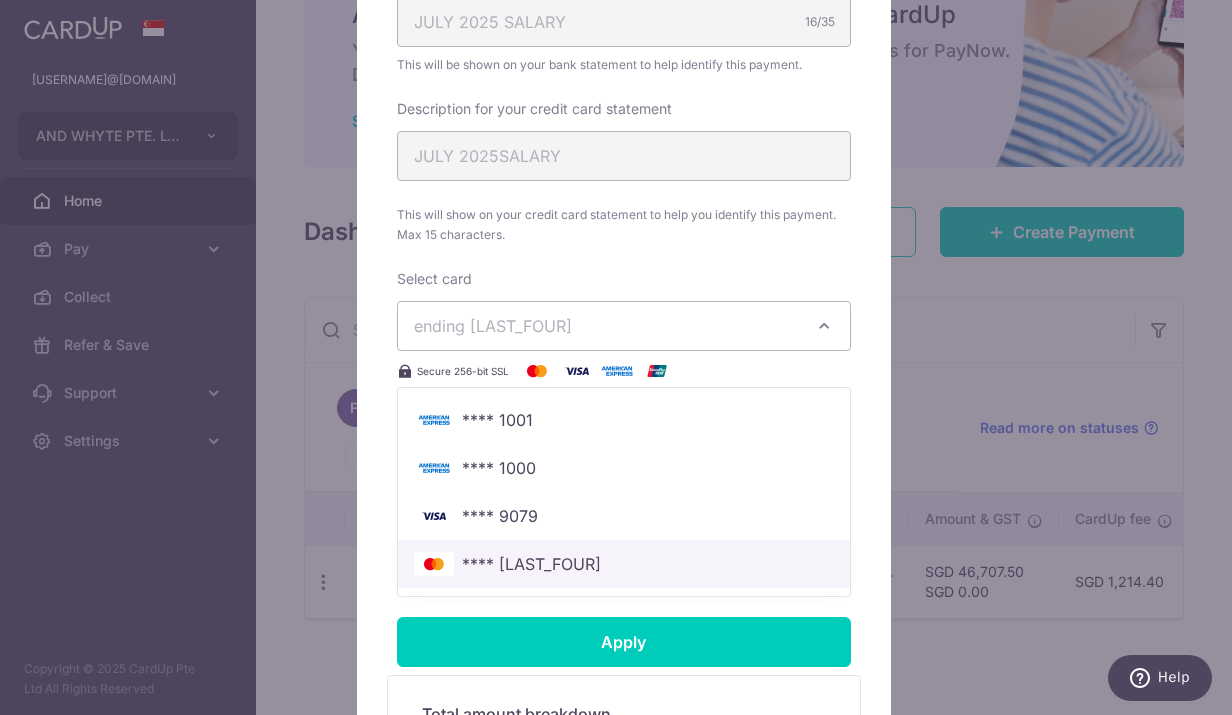 click on "**** 9657" at bounding box center (531, 564) 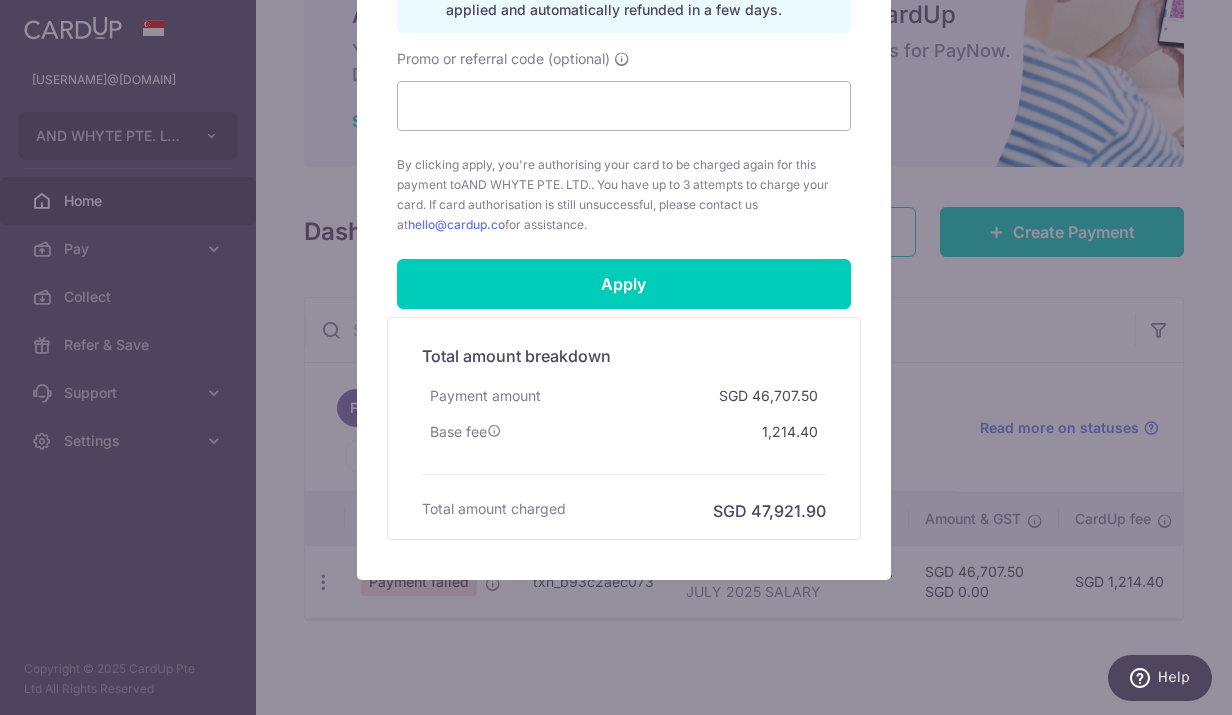 scroll, scrollTop: 1156, scrollLeft: 0, axis: vertical 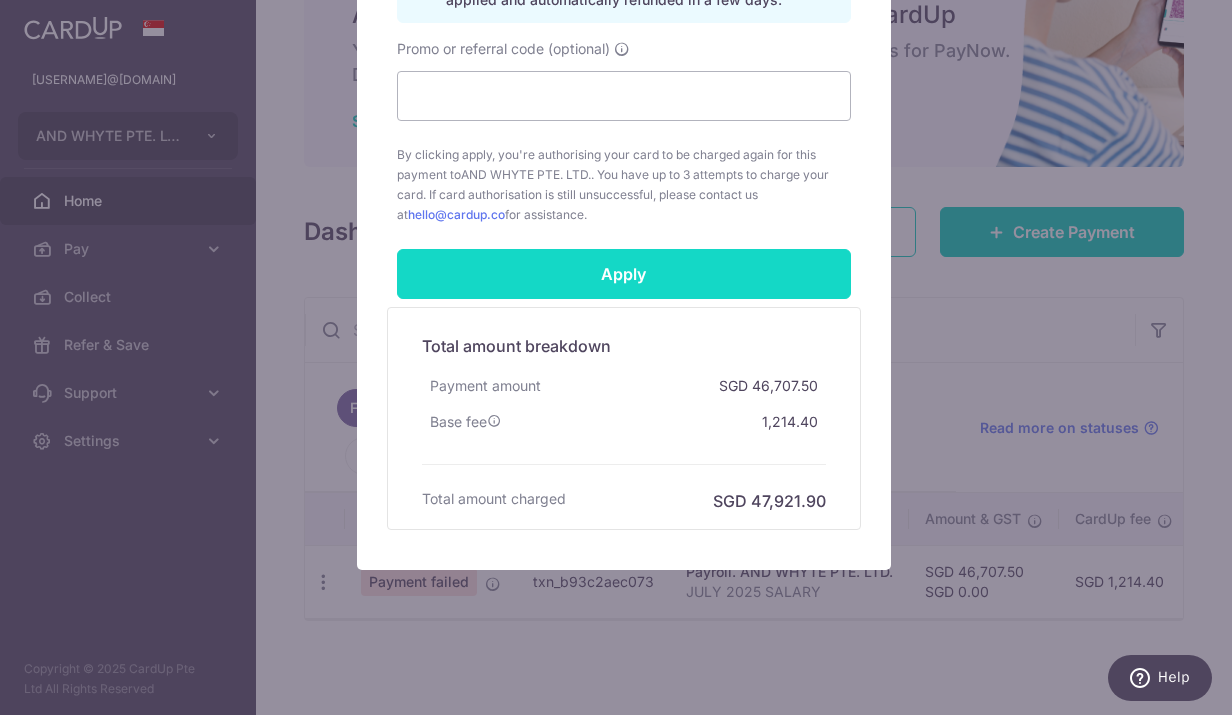click on "Apply" at bounding box center (624, 274) 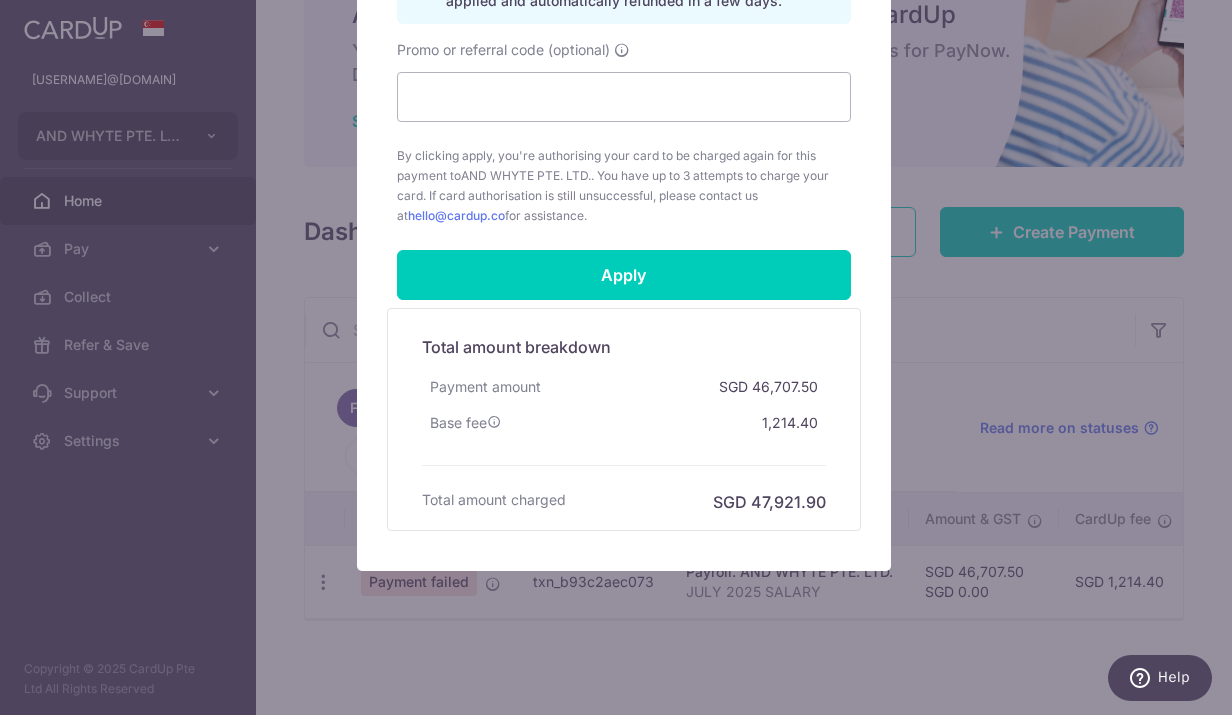 scroll, scrollTop: 1156, scrollLeft: 0, axis: vertical 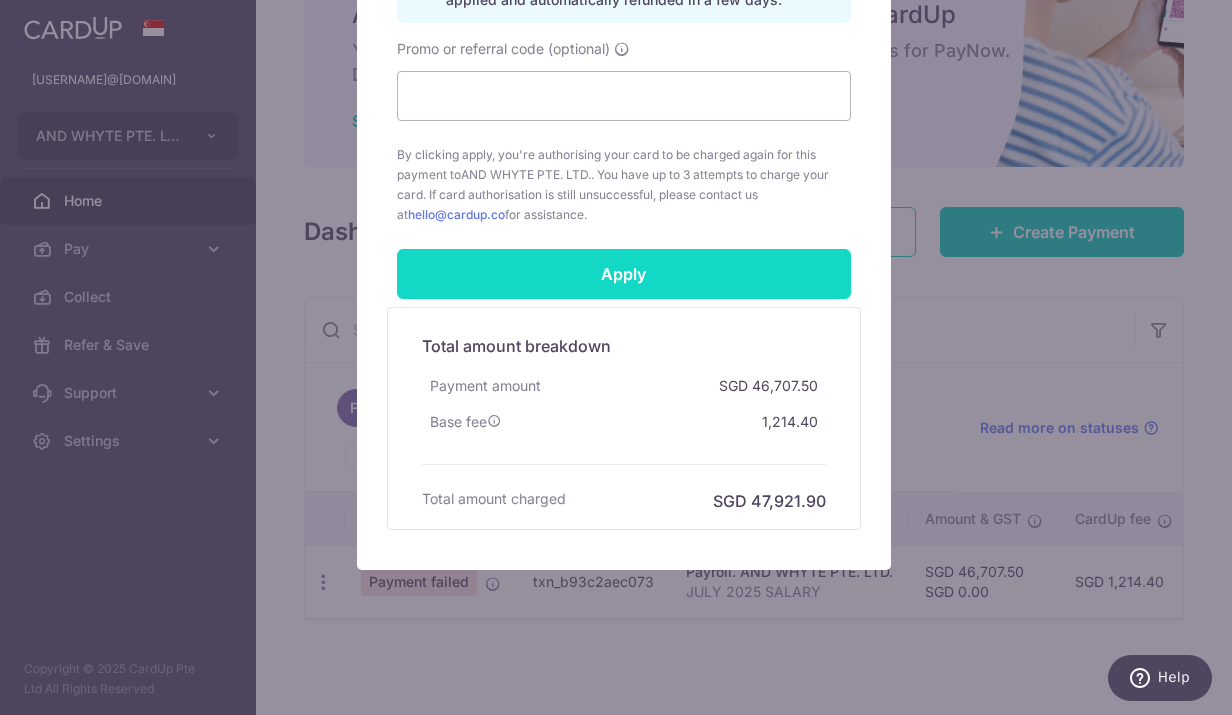 click on "Apply" at bounding box center [624, 274] 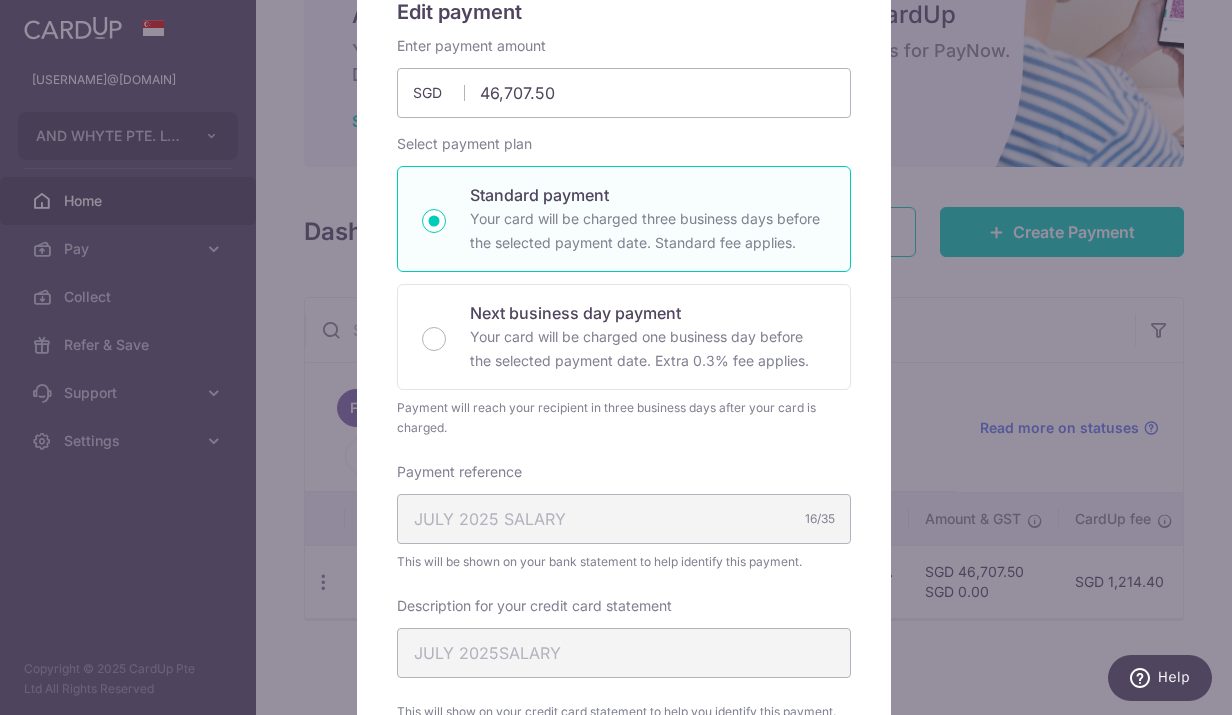 scroll, scrollTop: 0, scrollLeft: 0, axis: both 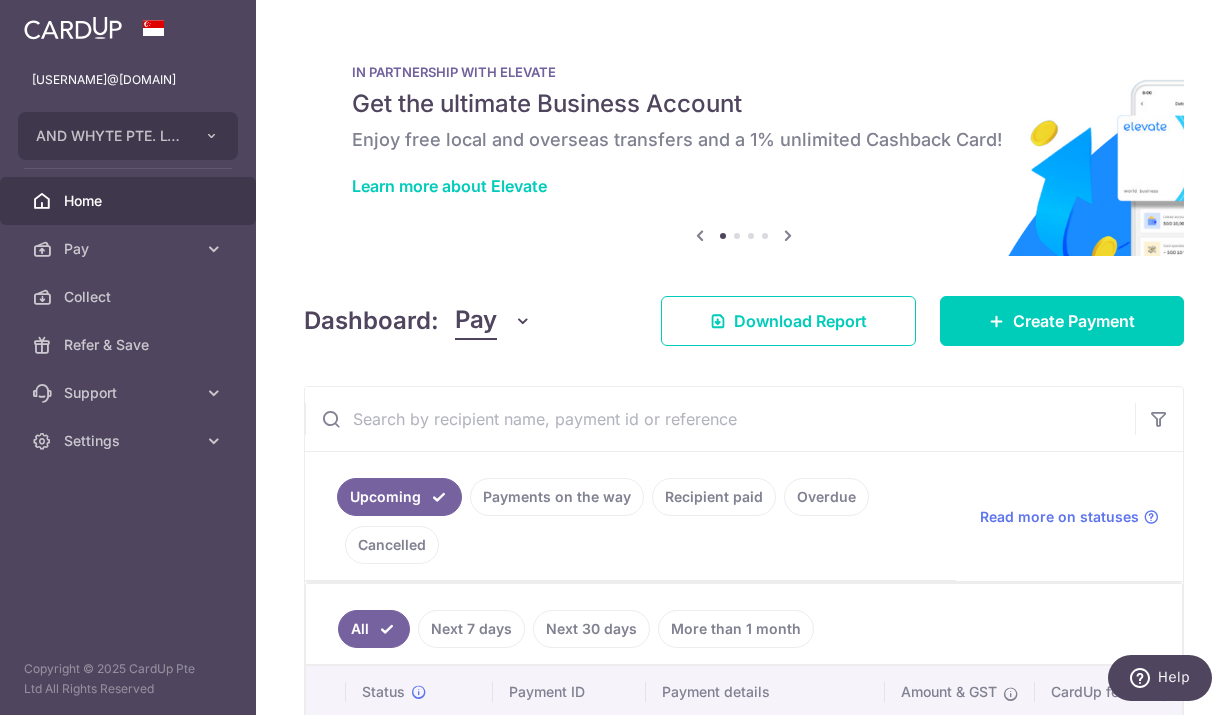 drag, startPoint x: 379, startPoint y: 100, endPoint x: 760, endPoint y: 106, distance: 381.04724 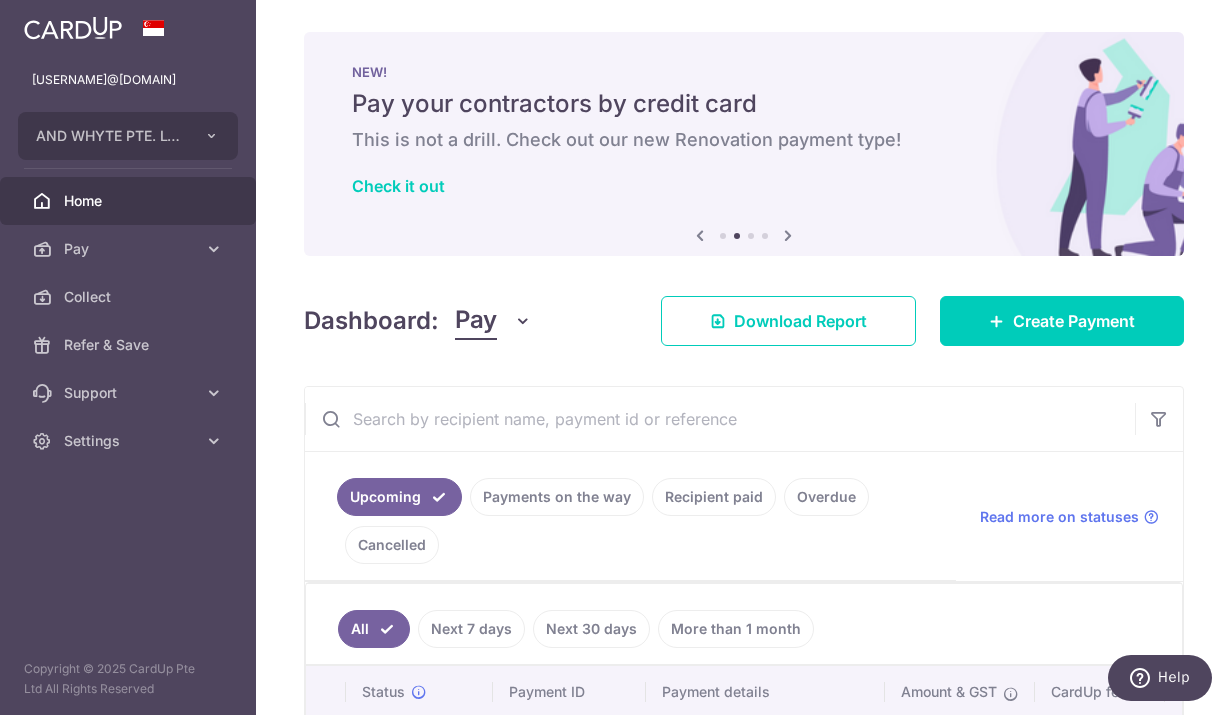 click on "Pay your contractors by credit card" at bounding box center [744, 104] 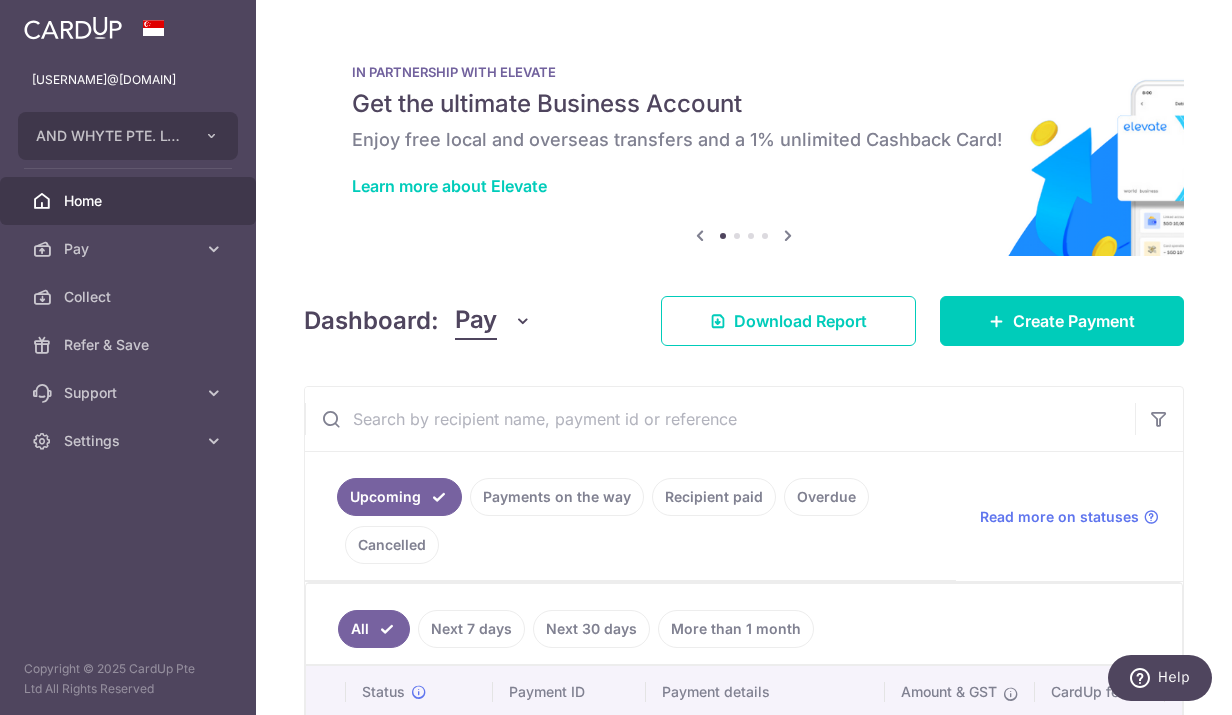 click at bounding box center (788, 235) 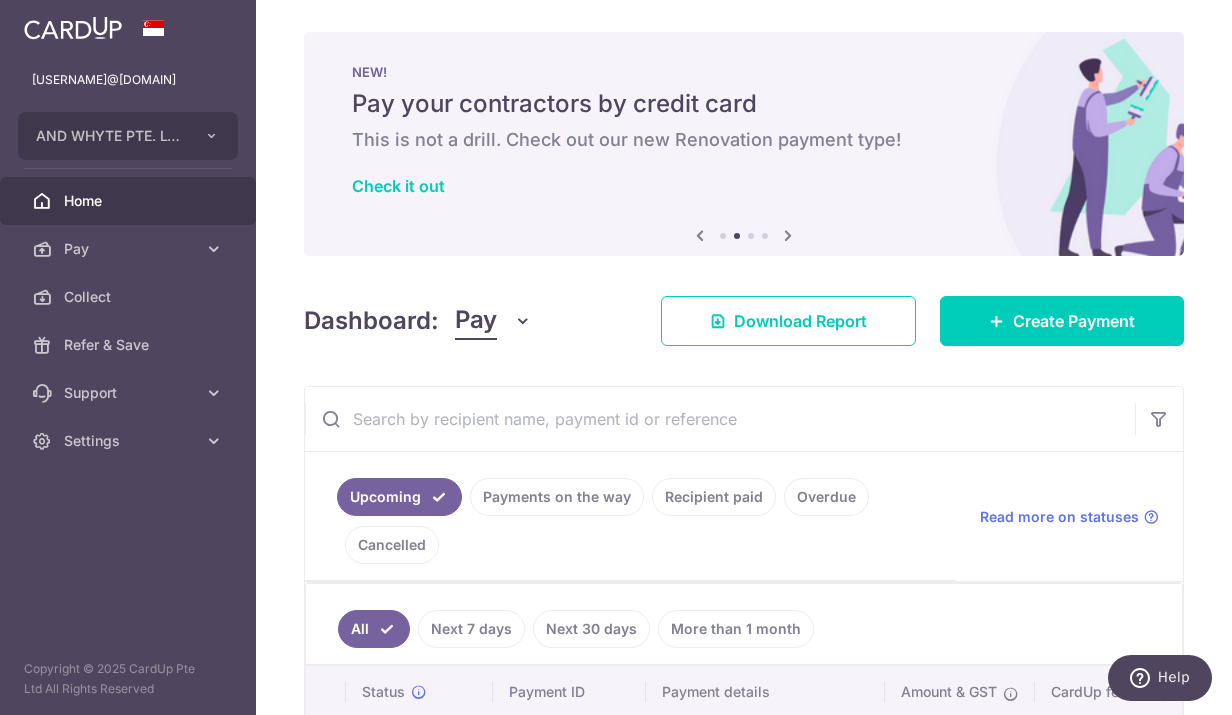 click at bounding box center [788, 235] 